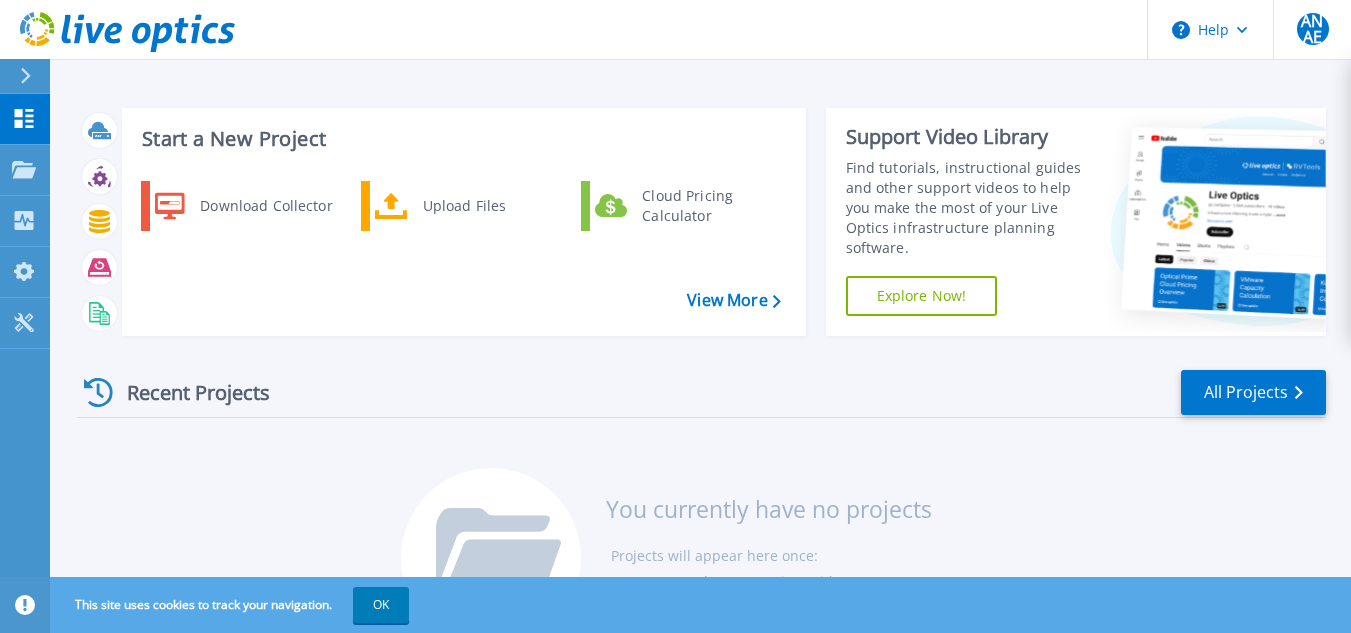 scroll, scrollTop: 0, scrollLeft: 0, axis: both 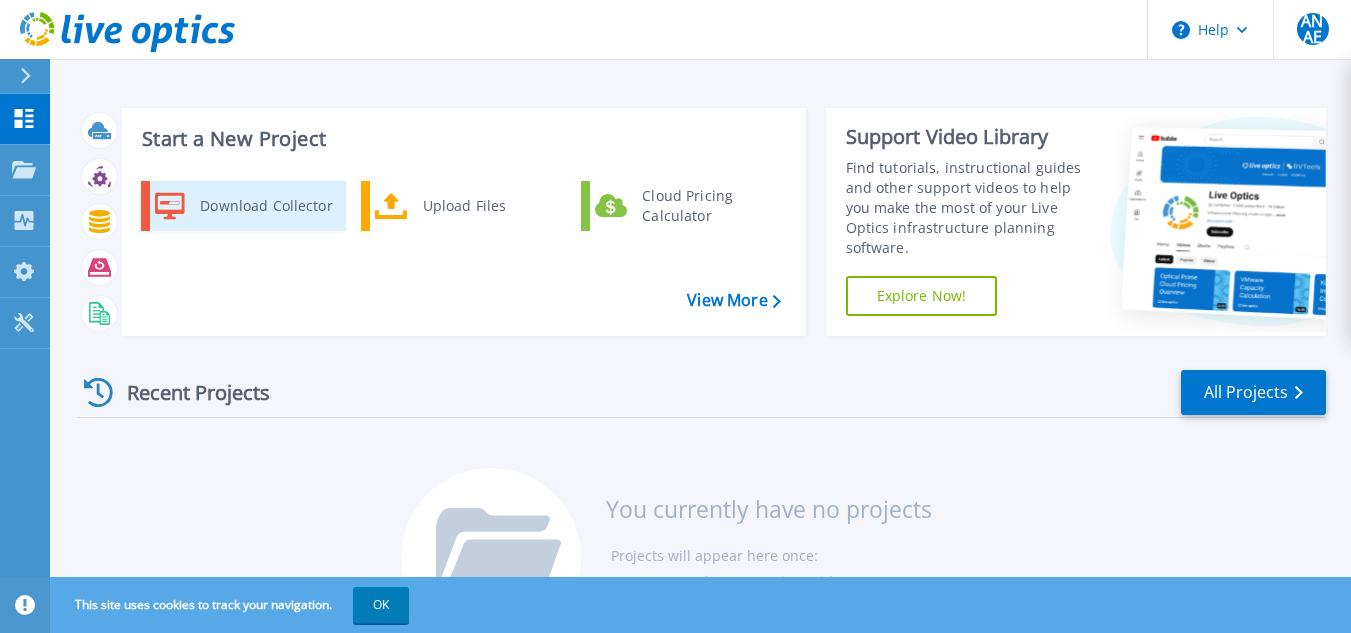 click on "Download Collector" at bounding box center (265, 206) 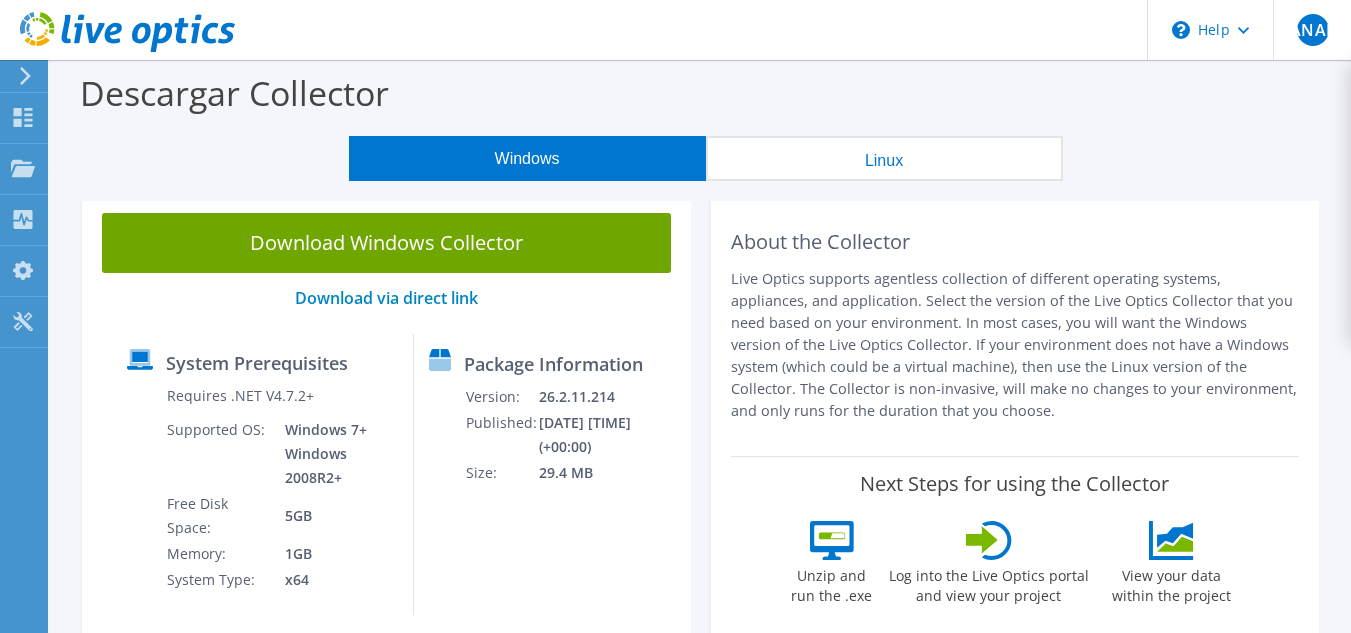 scroll, scrollTop: 0, scrollLeft: 0, axis: both 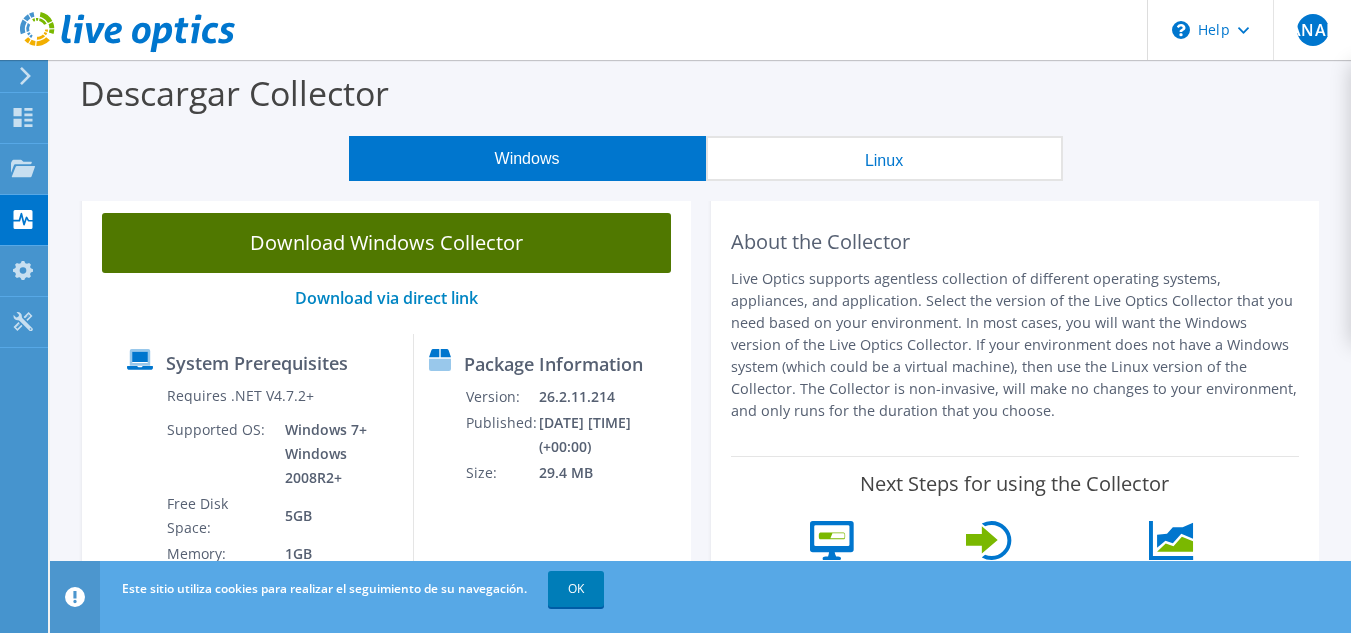 click on "Download Windows Collector" at bounding box center [386, 243] 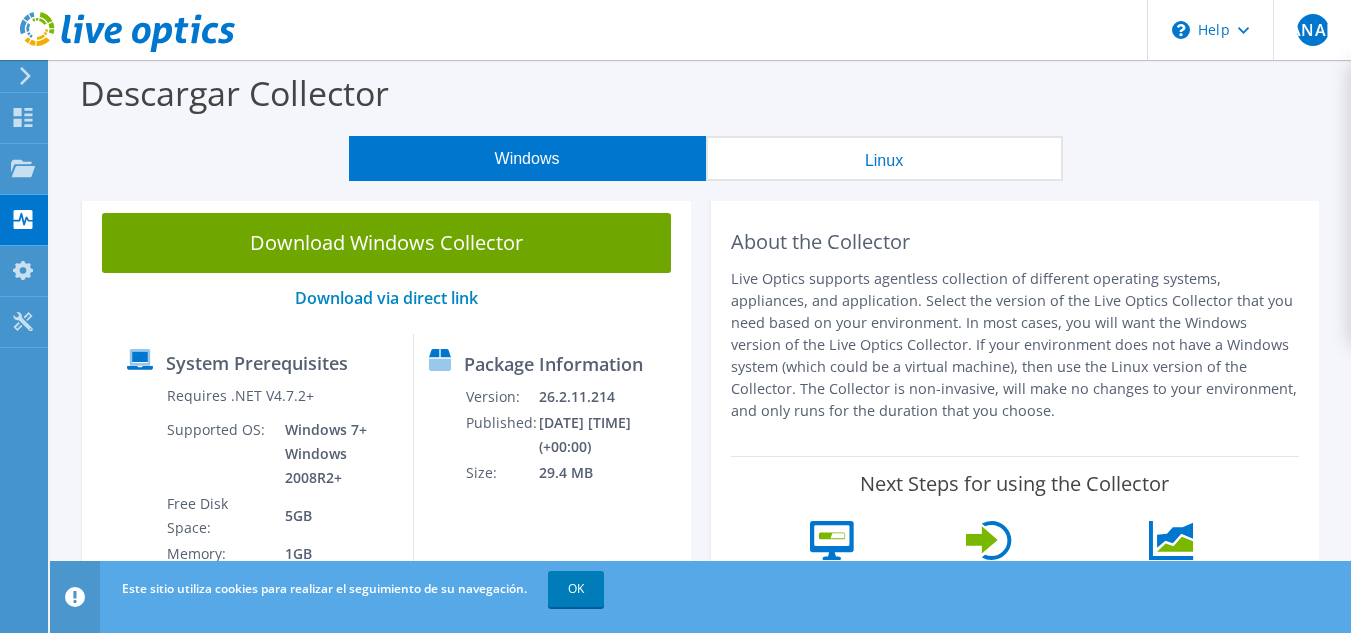 click 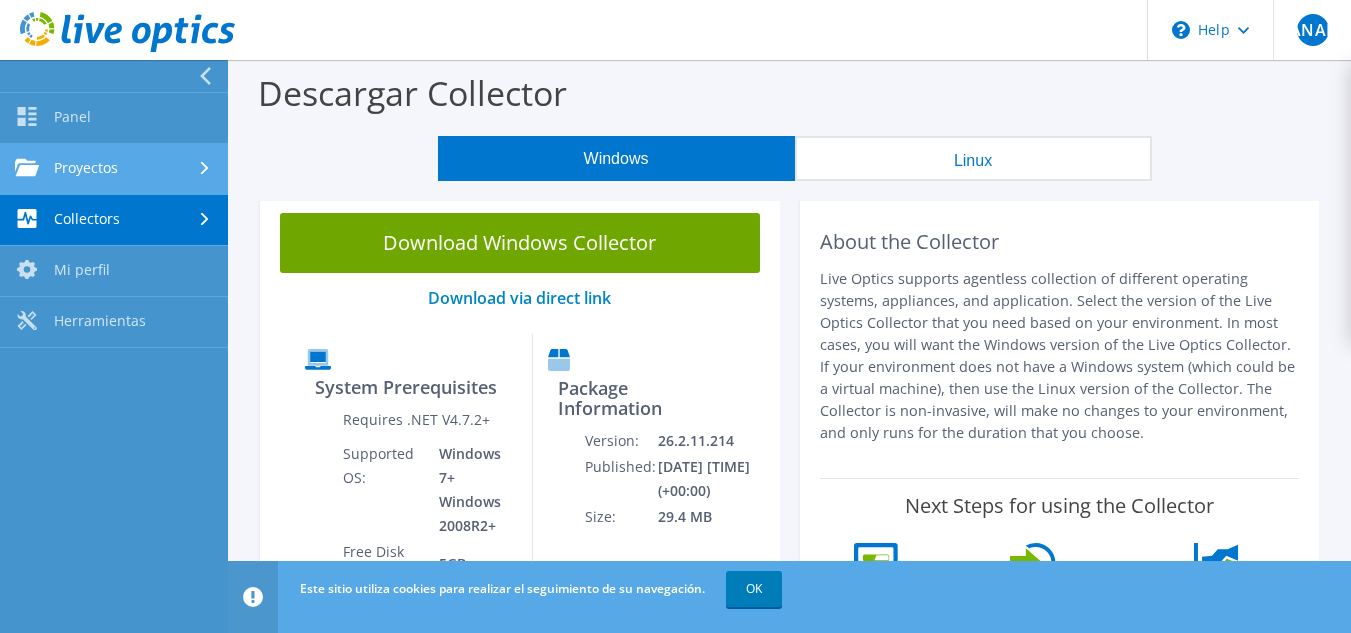 click on "Proyectos" at bounding box center (114, 169) 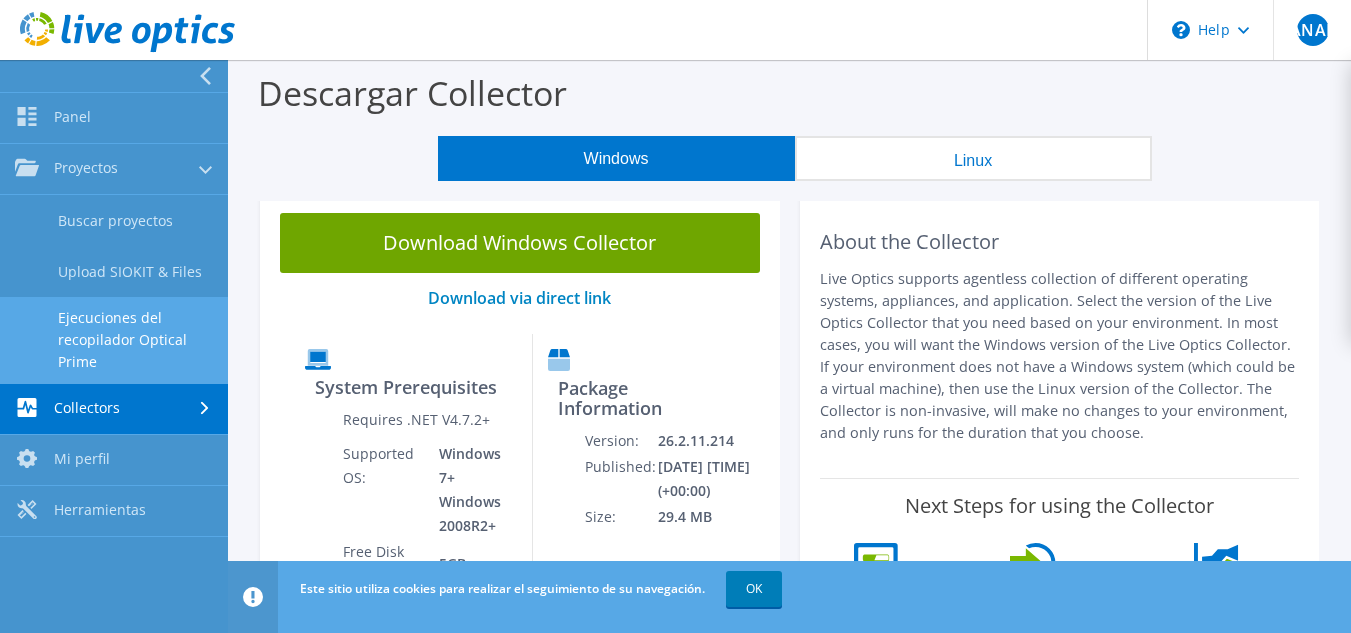 click on "Ejecuciones del recopilador Optical Prime" at bounding box center (114, 340) 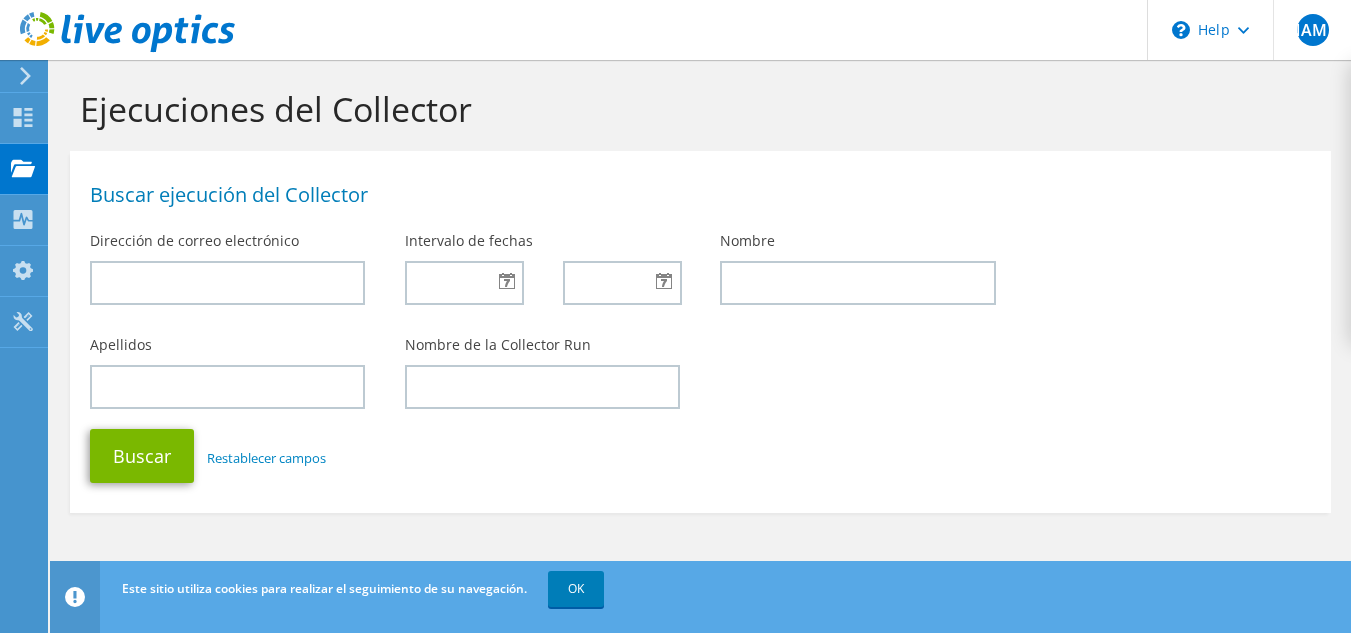 scroll, scrollTop: 0, scrollLeft: 0, axis: both 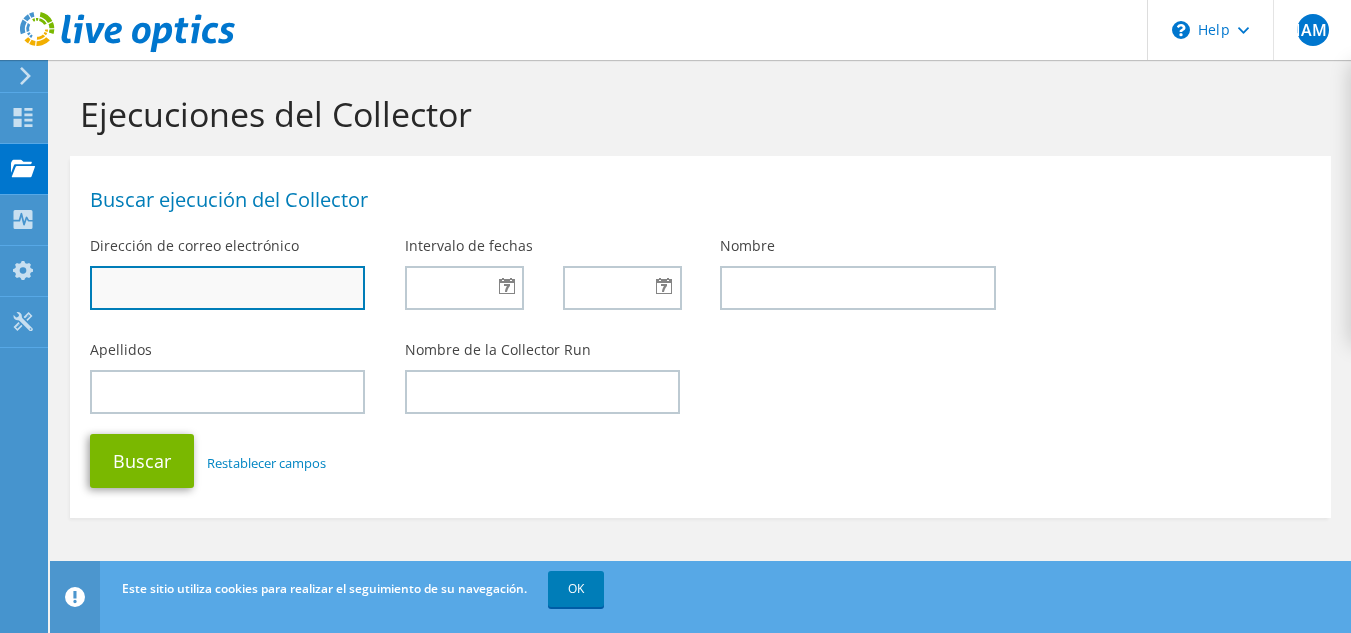 click at bounding box center (227, 288) 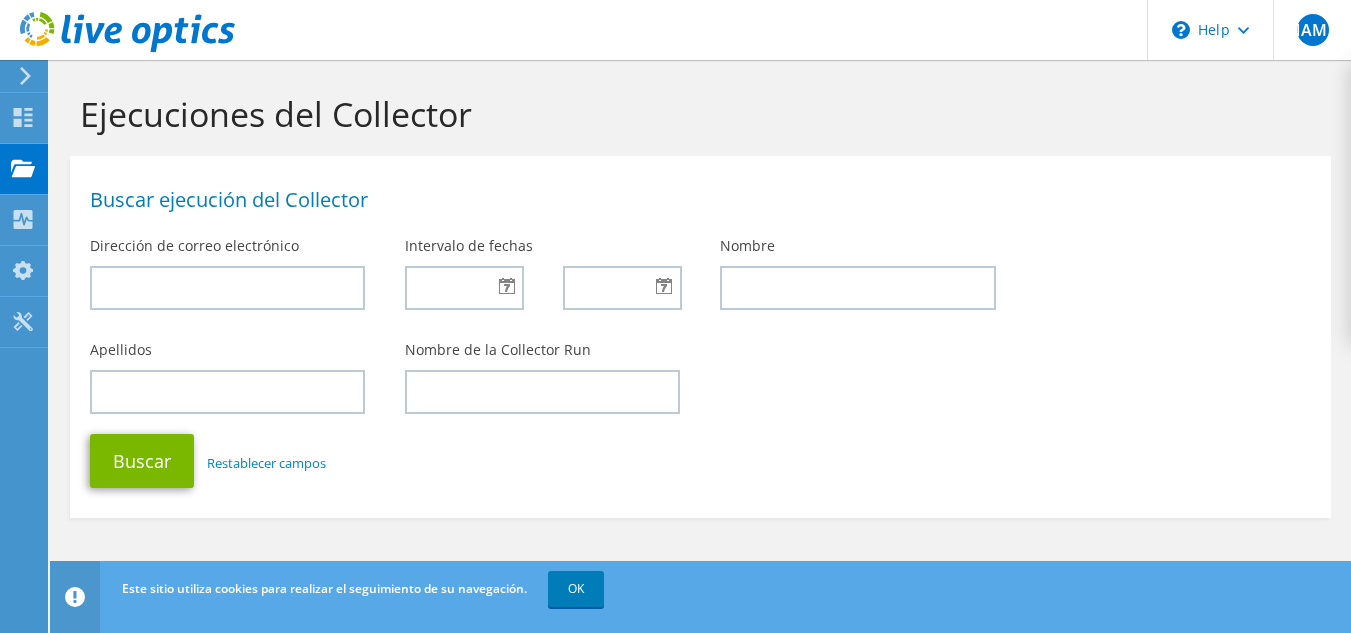 click on "Buscar ejecución del Collector" at bounding box center [695, 200] 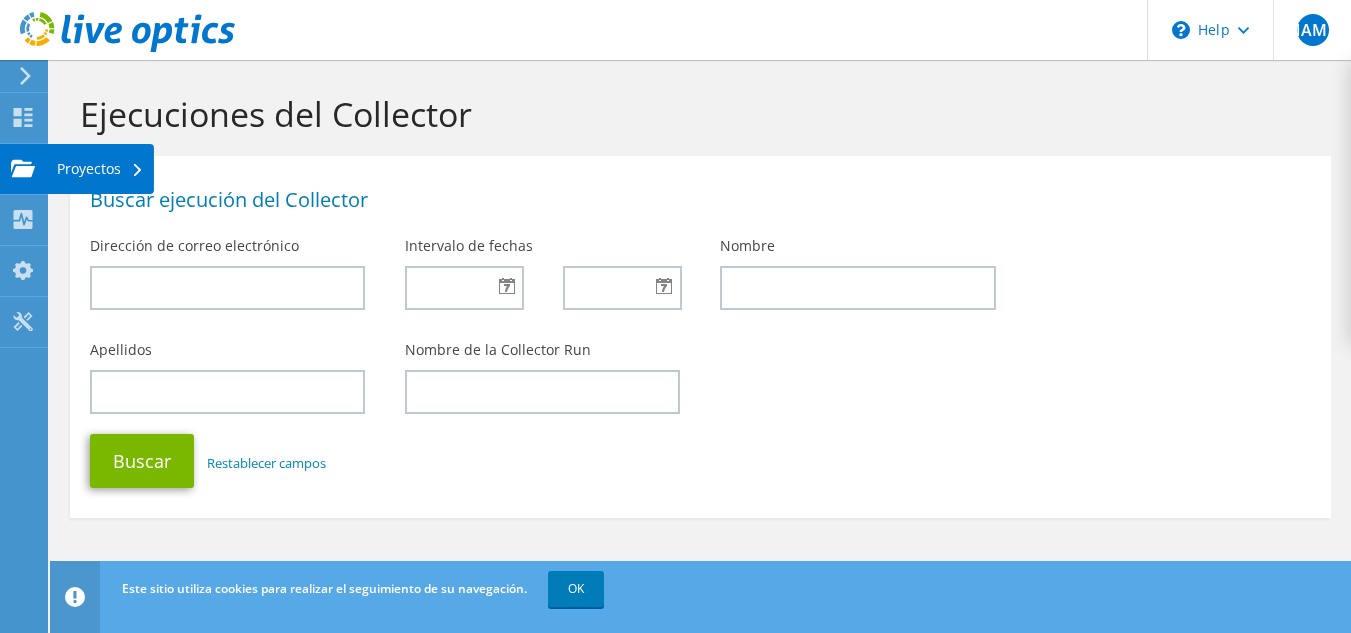click on "Proyectos" at bounding box center [-66, 169] 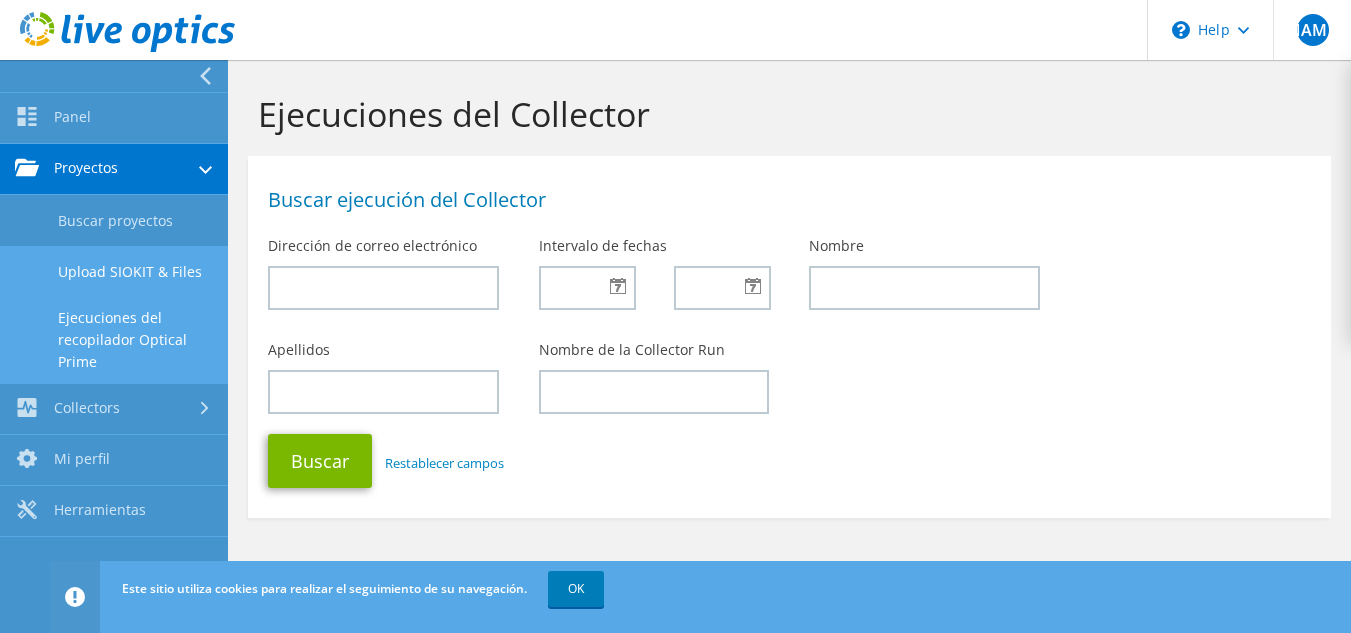 click on "Upload SIOKIT & Files" at bounding box center (114, 271) 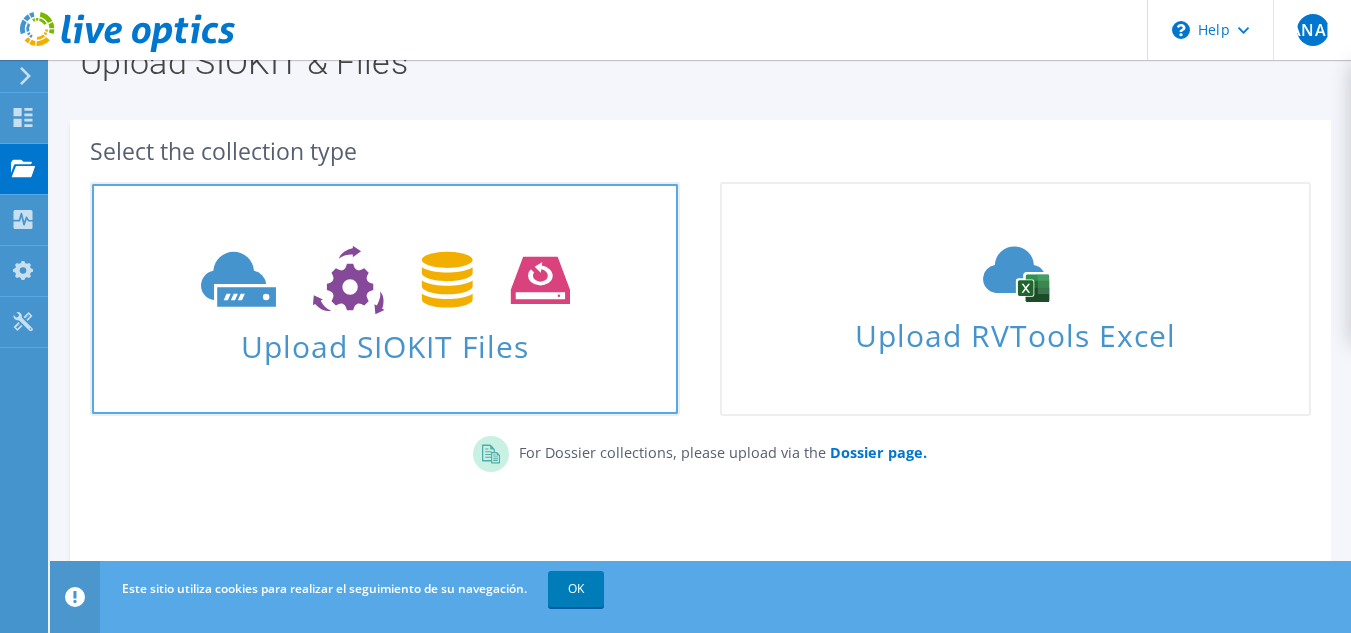 scroll, scrollTop: 0, scrollLeft: 0, axis: both 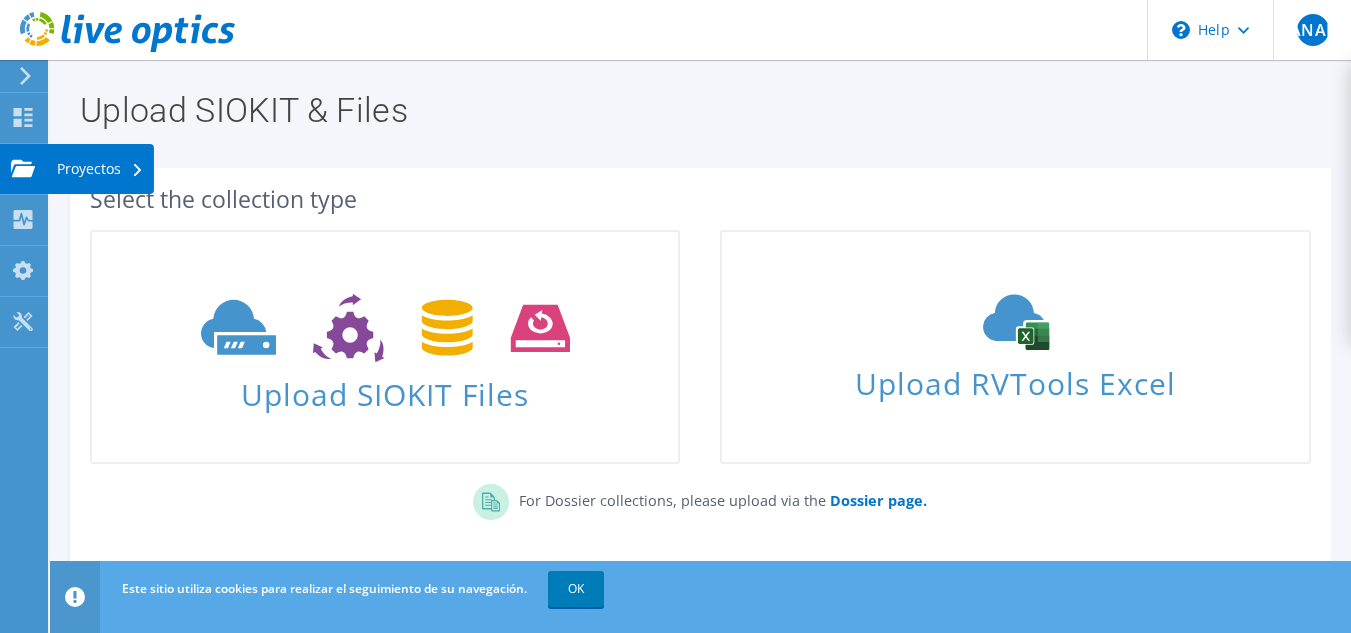 click on "Proyectos" at bounding box center [100, 169] 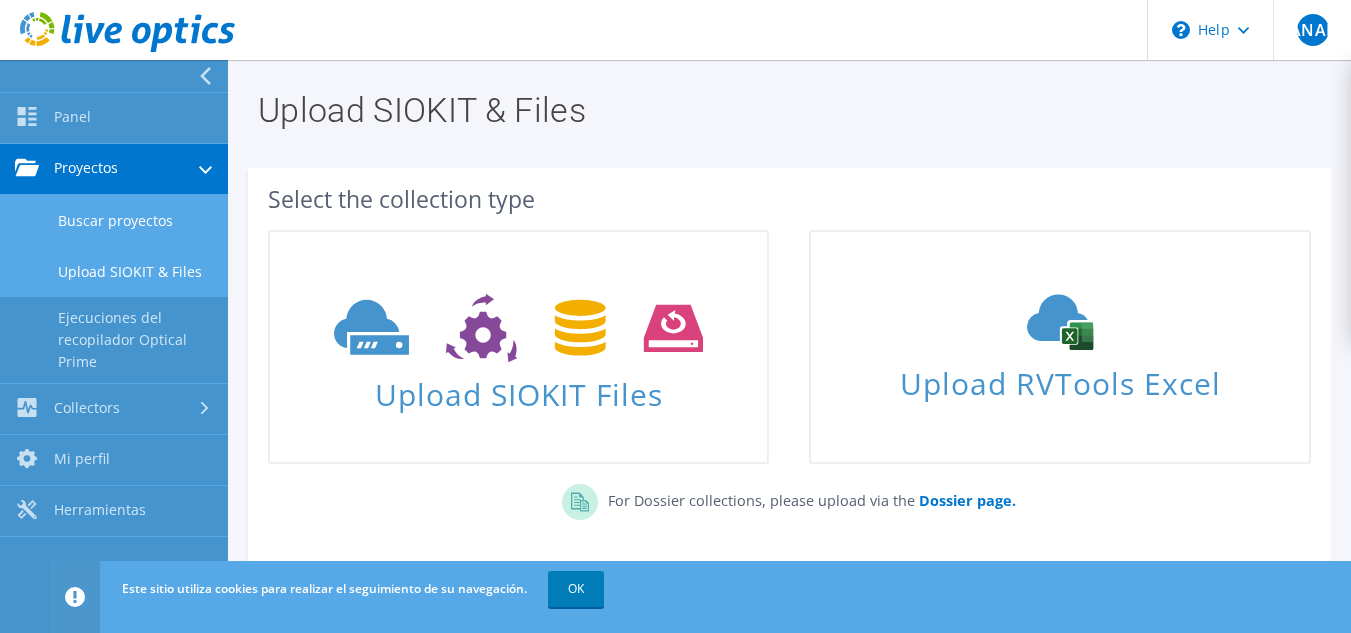 click on "Buscar proyectos" at bounding box center [114, 220] 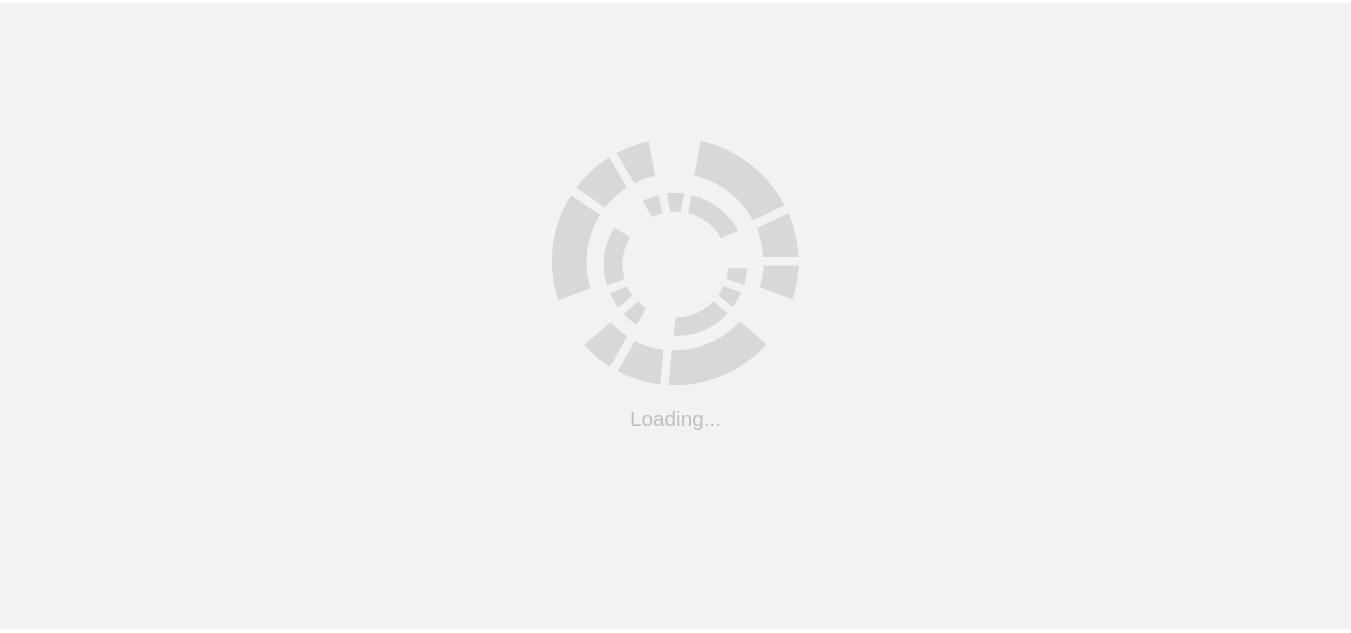 scroll, scrollTop: 0, scrollLeft: 0, axis: both 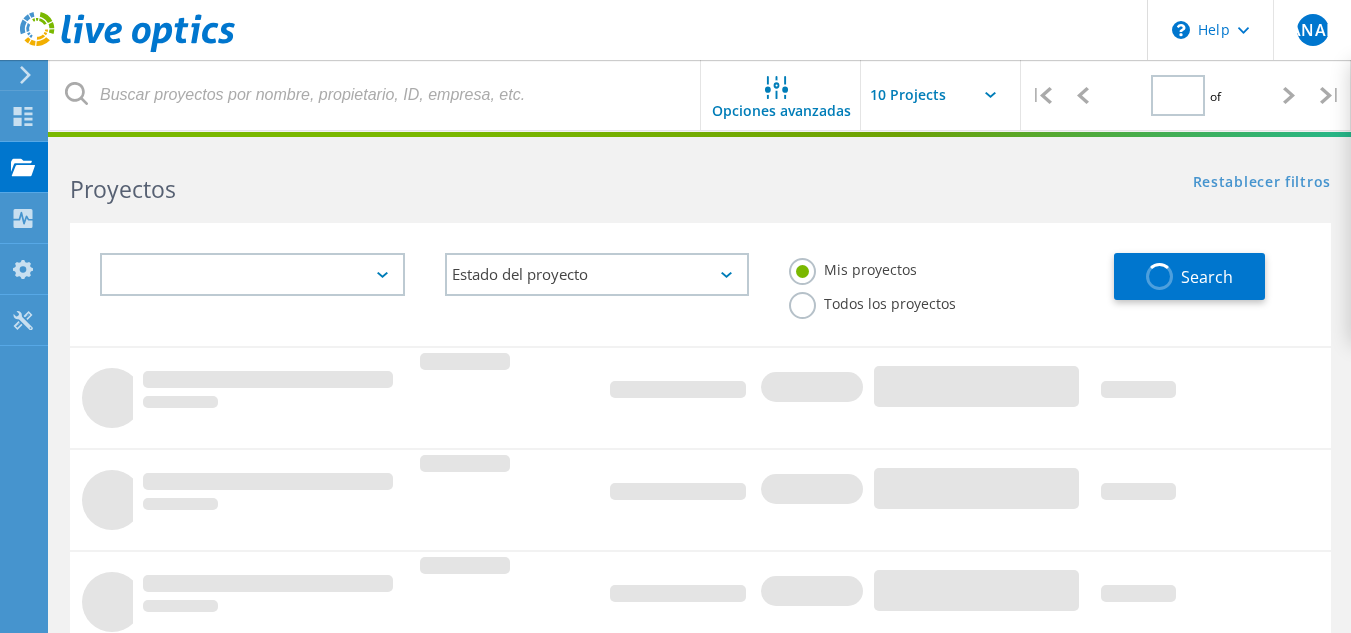type on "1" 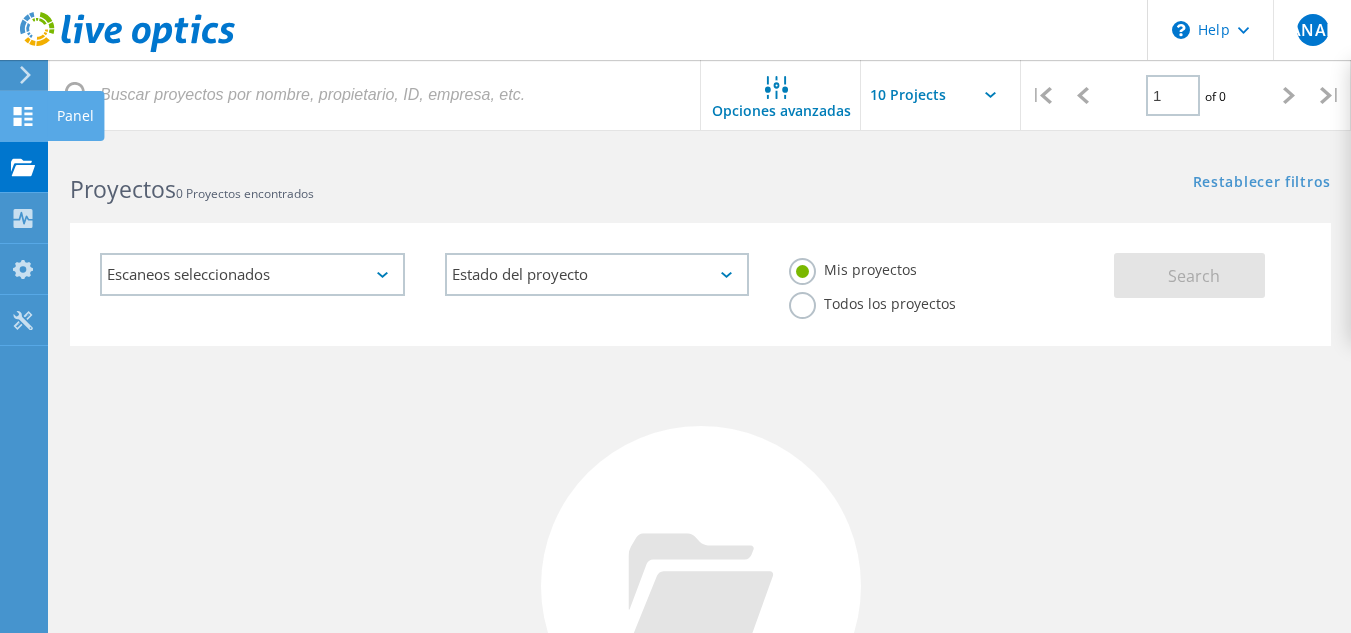 click on "Panel" at bounding box center (-66, 116) 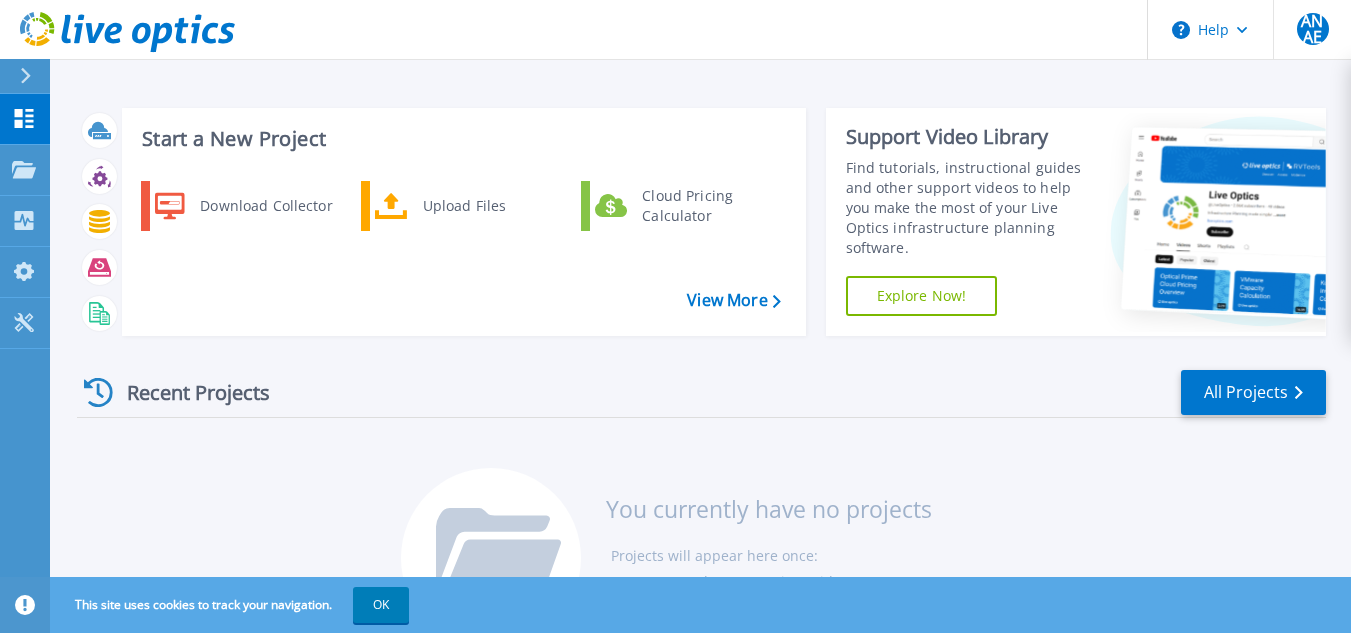scroll, scrollTop: 95, scrollLeft: 0, axis: vertical 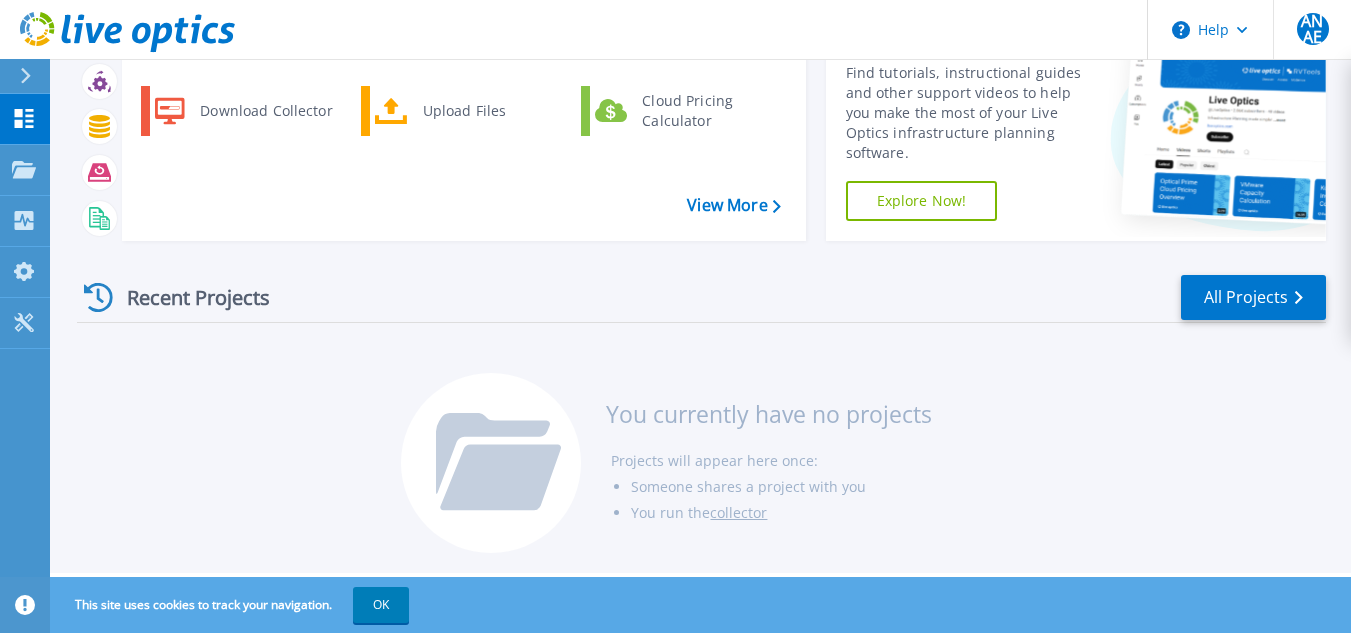click on "You currently have no projects Projects will appear here once: Someone shares a project with you You run the  collector" at bounding box center (701, 473) 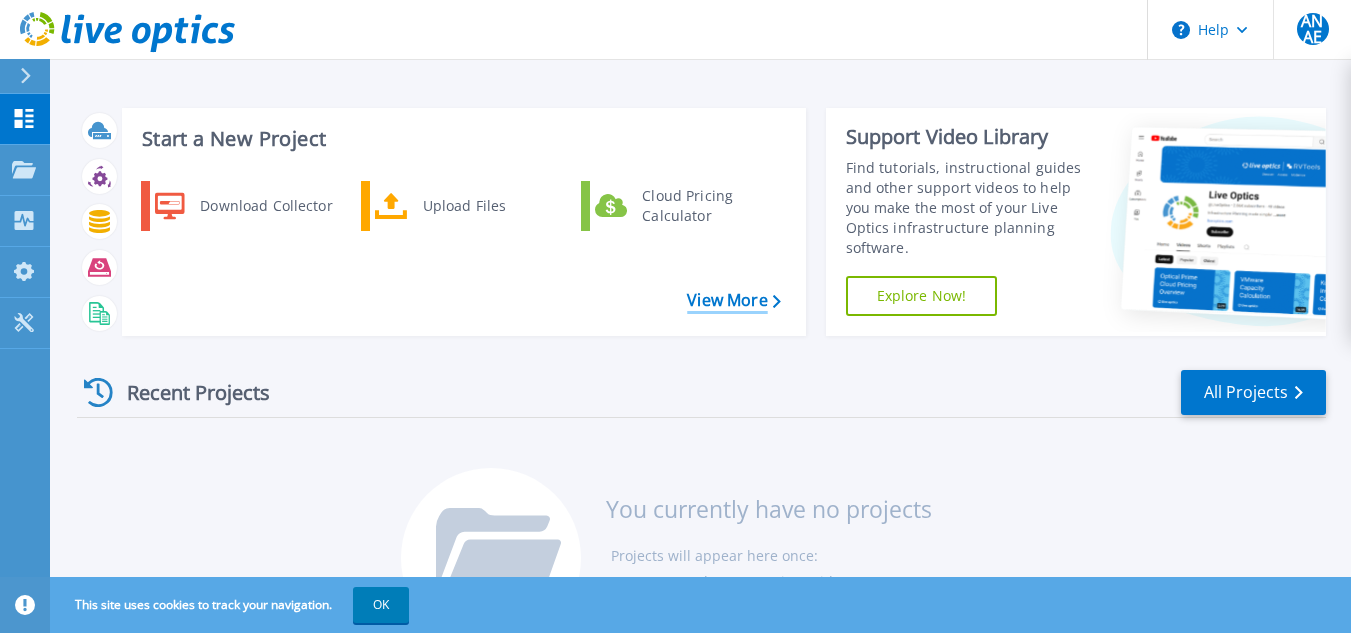 click on "View More" at bounding box center [733, 300] 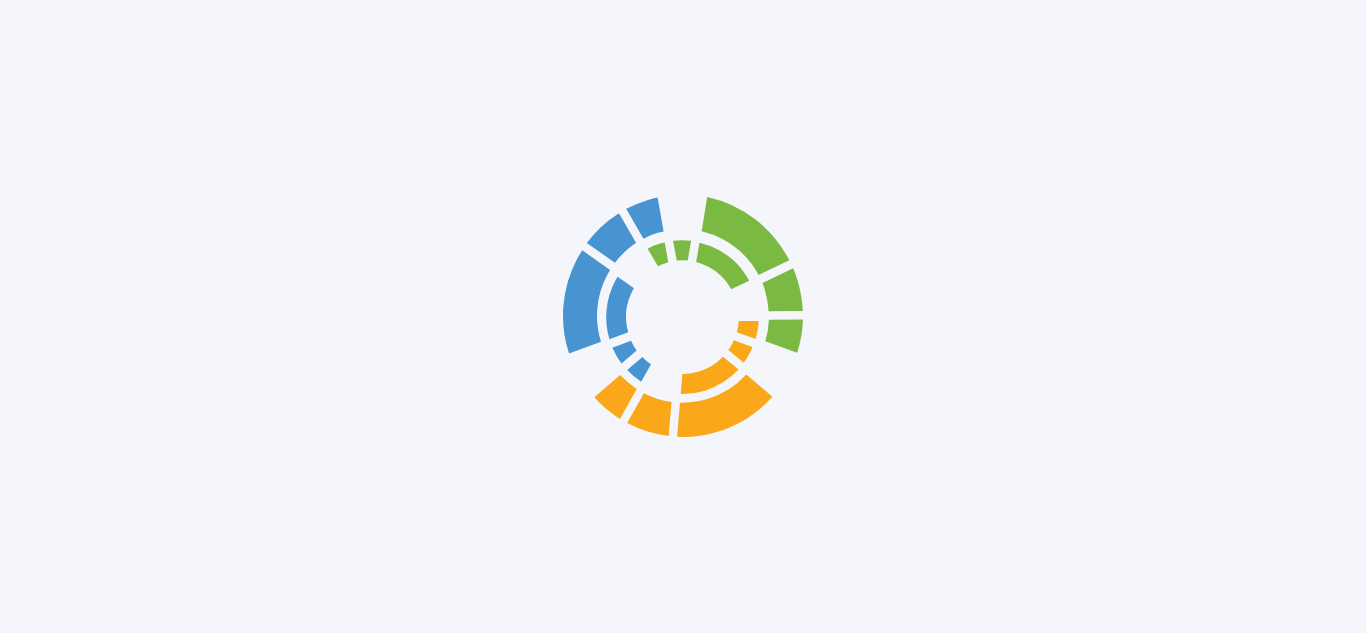scroll, scrollTop: 0, scrollLeft: 0, axis: both 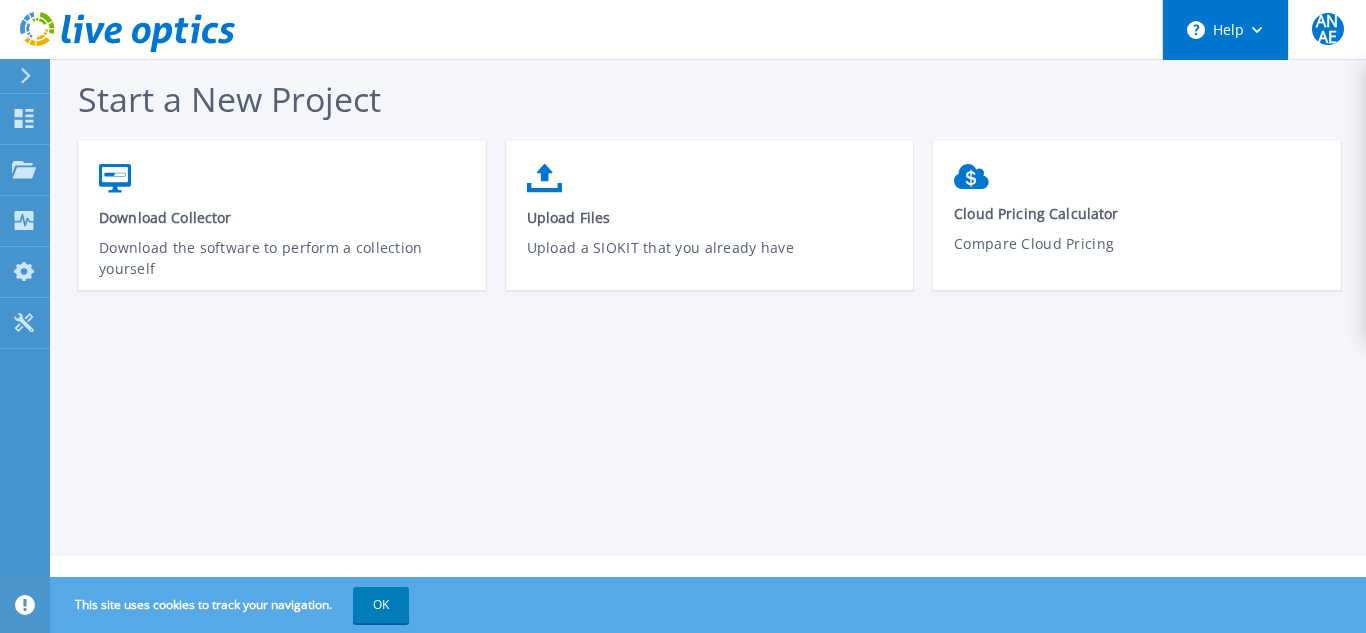 click 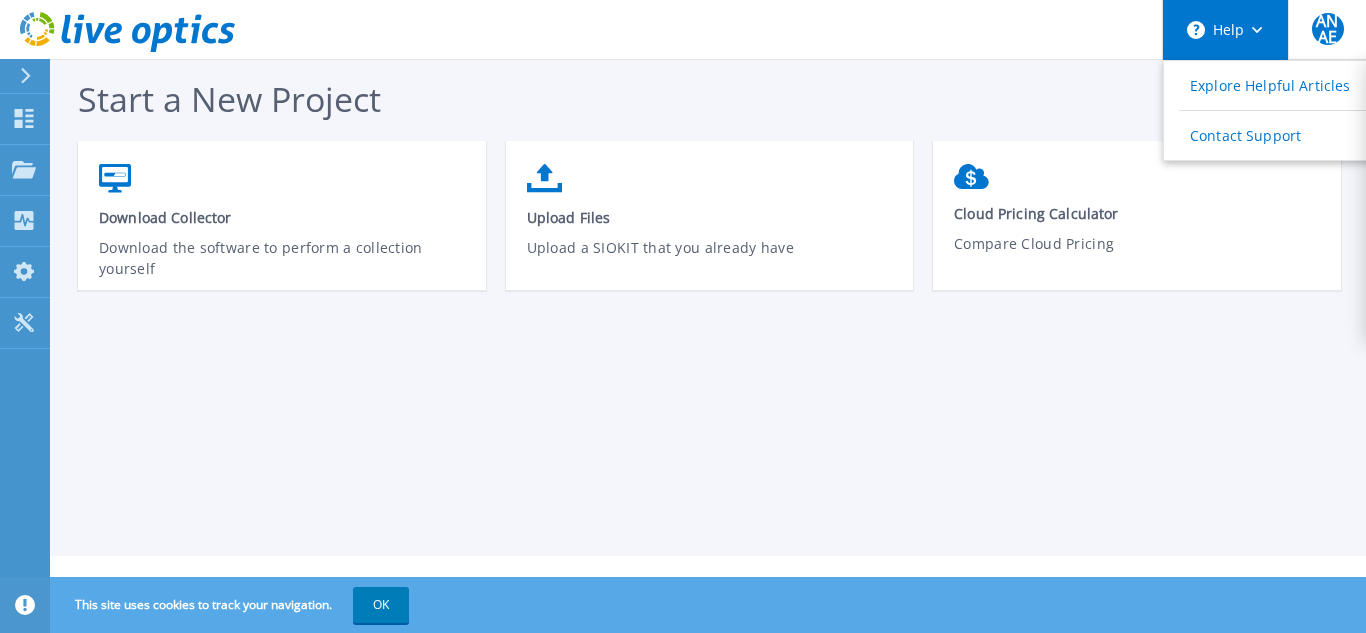 click 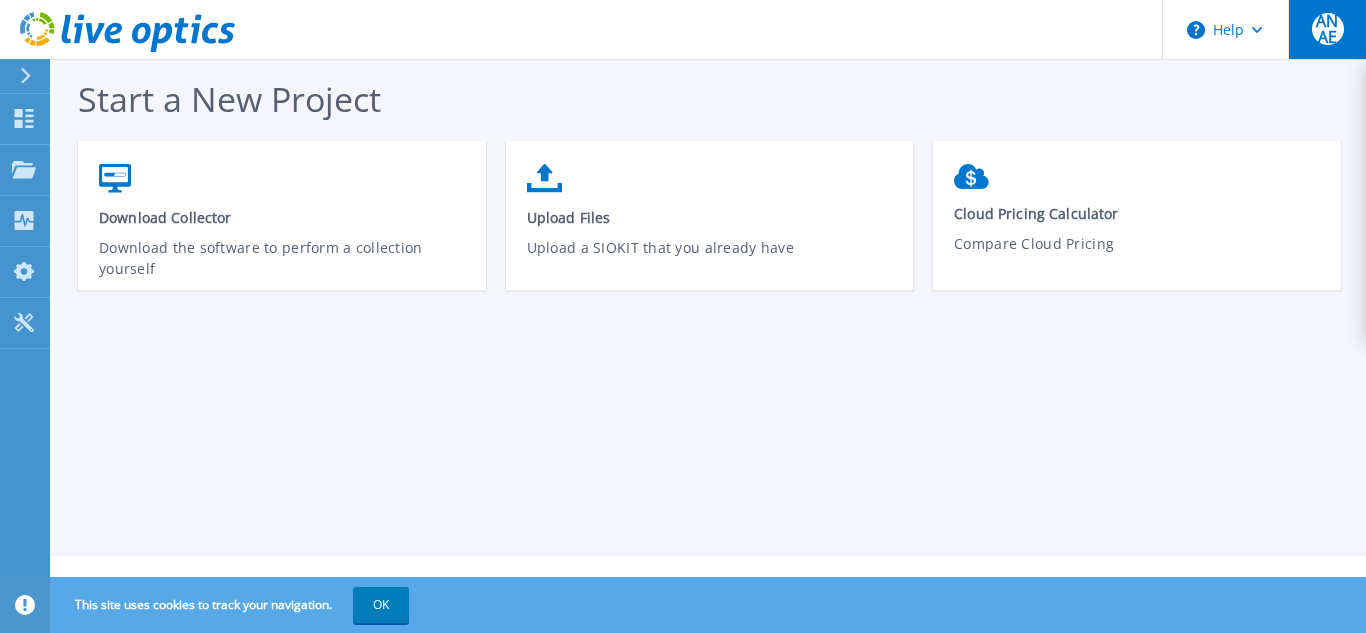 click on "ANAE" at bounding box center [1328, 29] 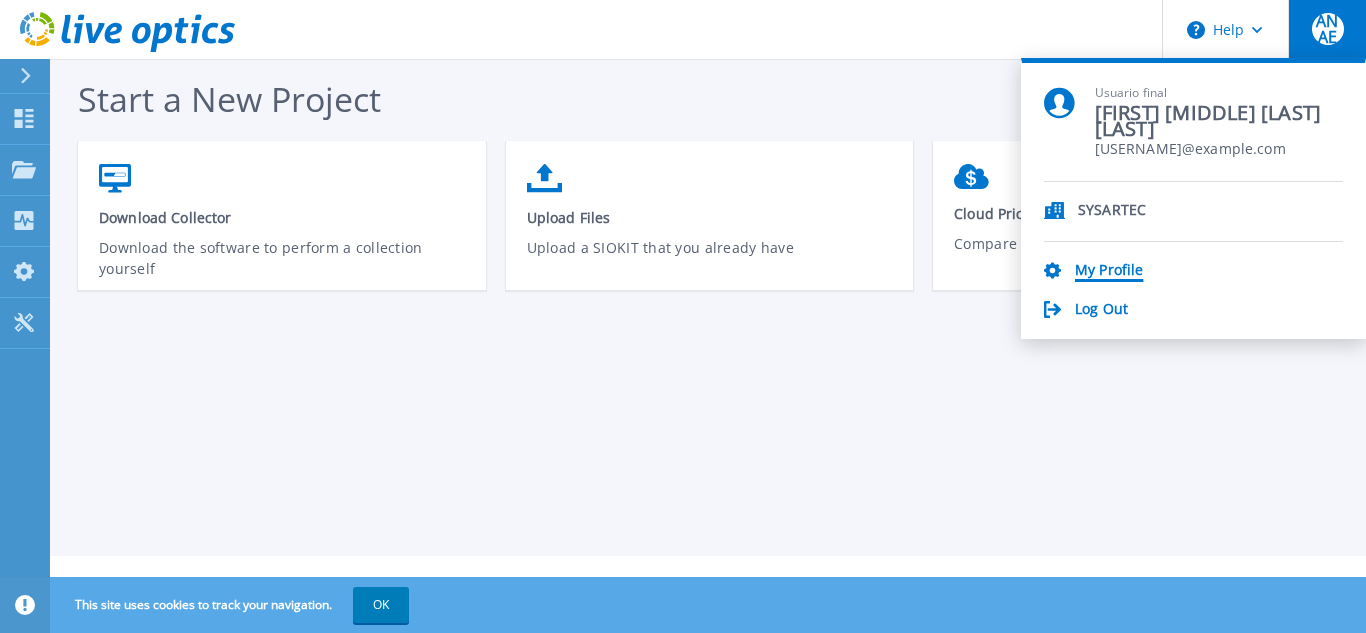 click on "My Profile" at bounding box center [1109, 271] 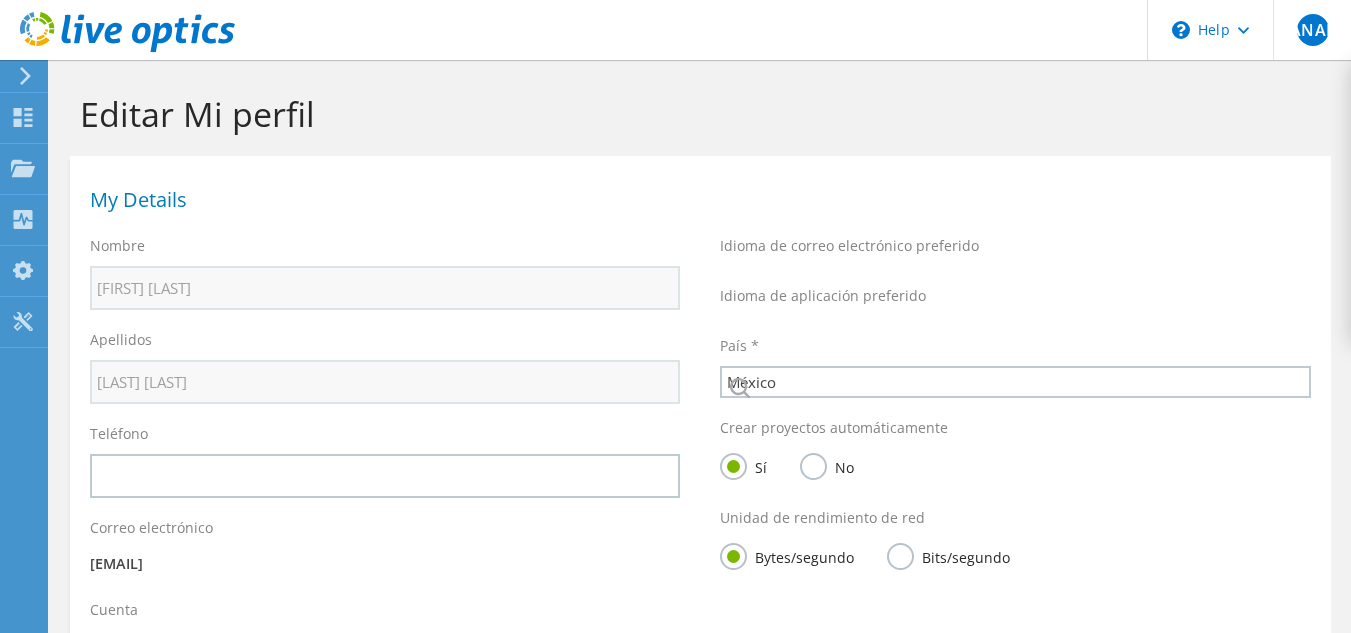 select on "151" 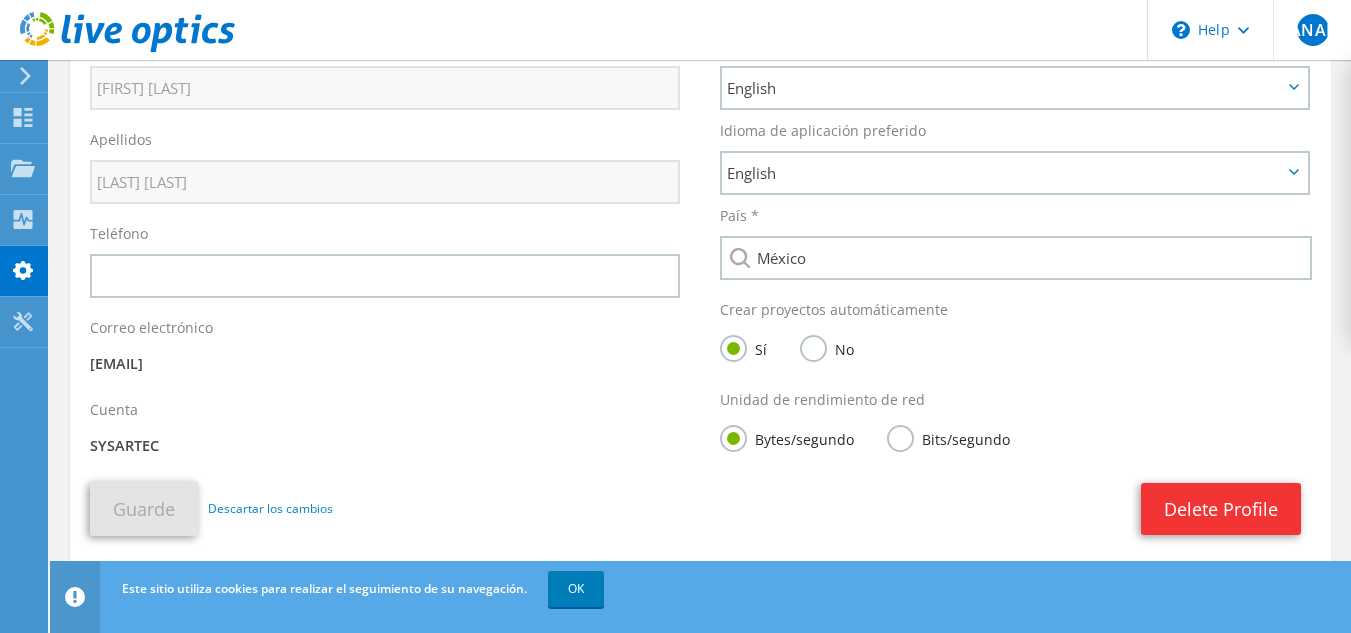 scroll, scrollTop: 253, scrollLeft: 0, axis: vertical 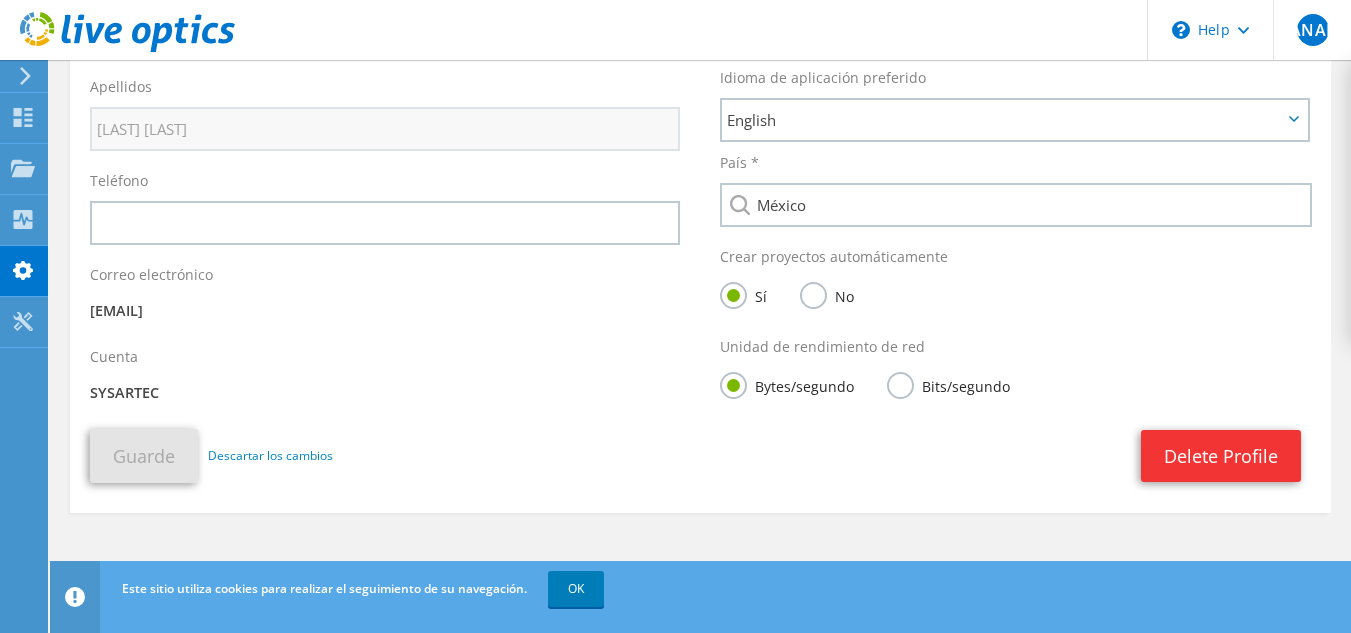 click on "Cuenta
SYSARTEC" at bounding box center (385, 378) 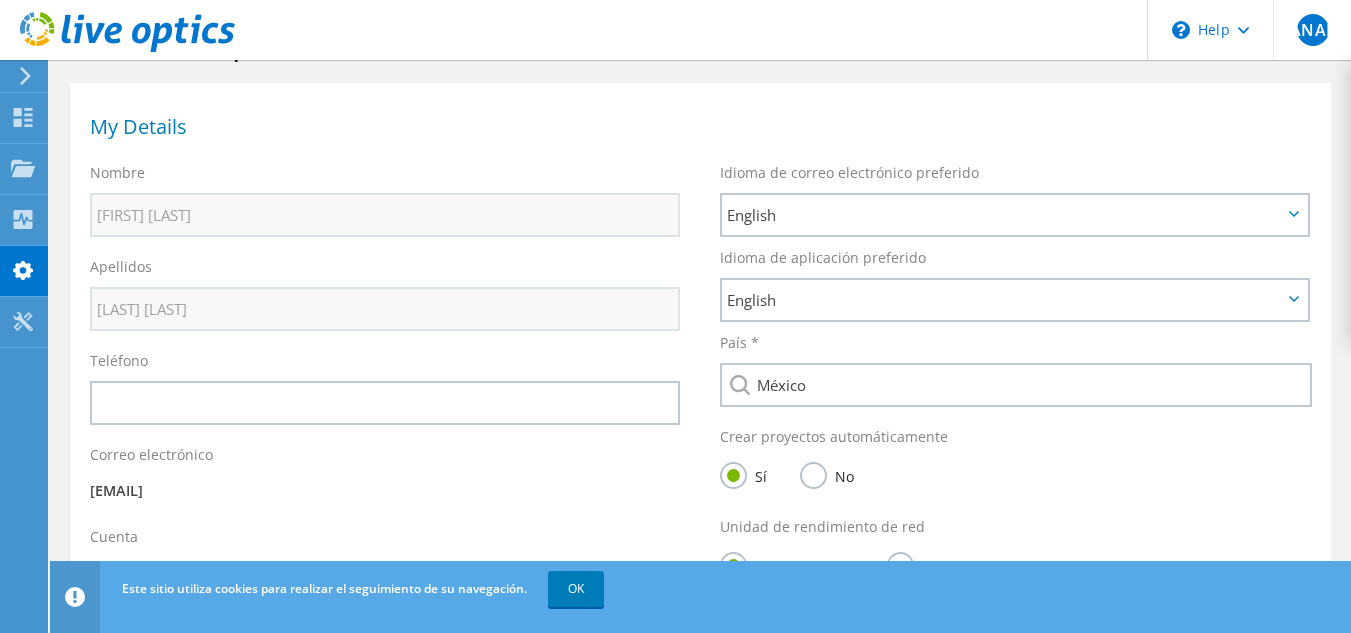 scroll, scrollTop: 0, scrollLeft: 0, axis: both 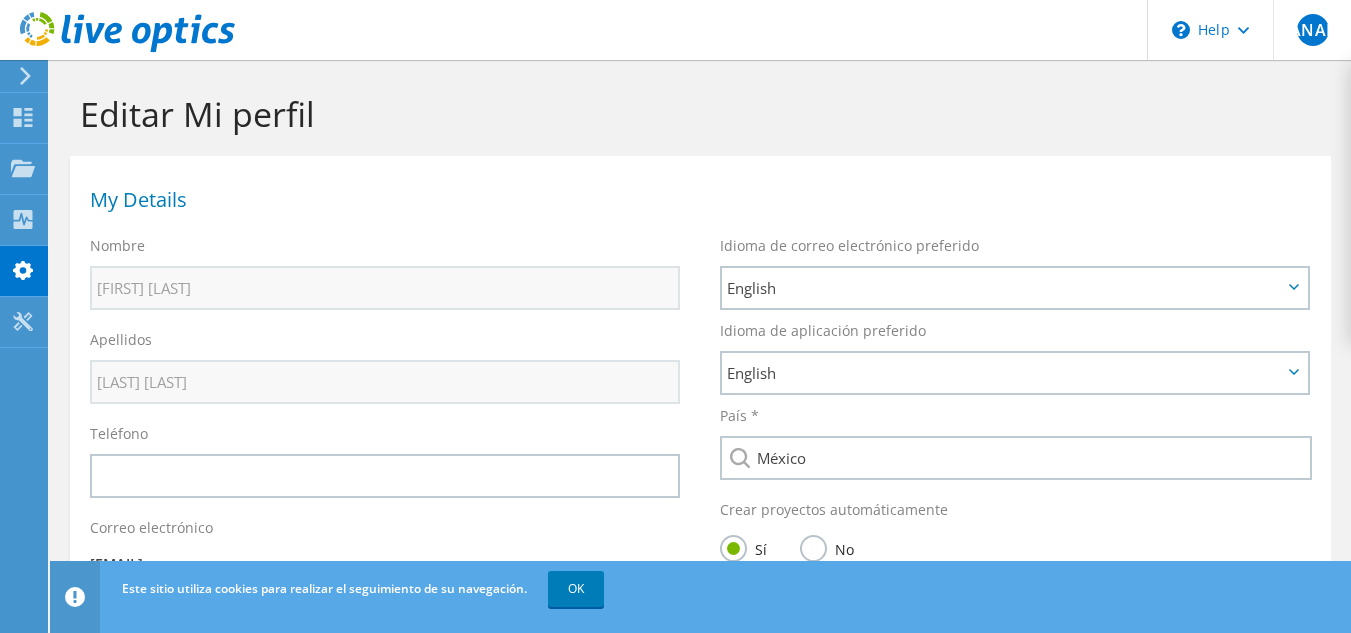 click 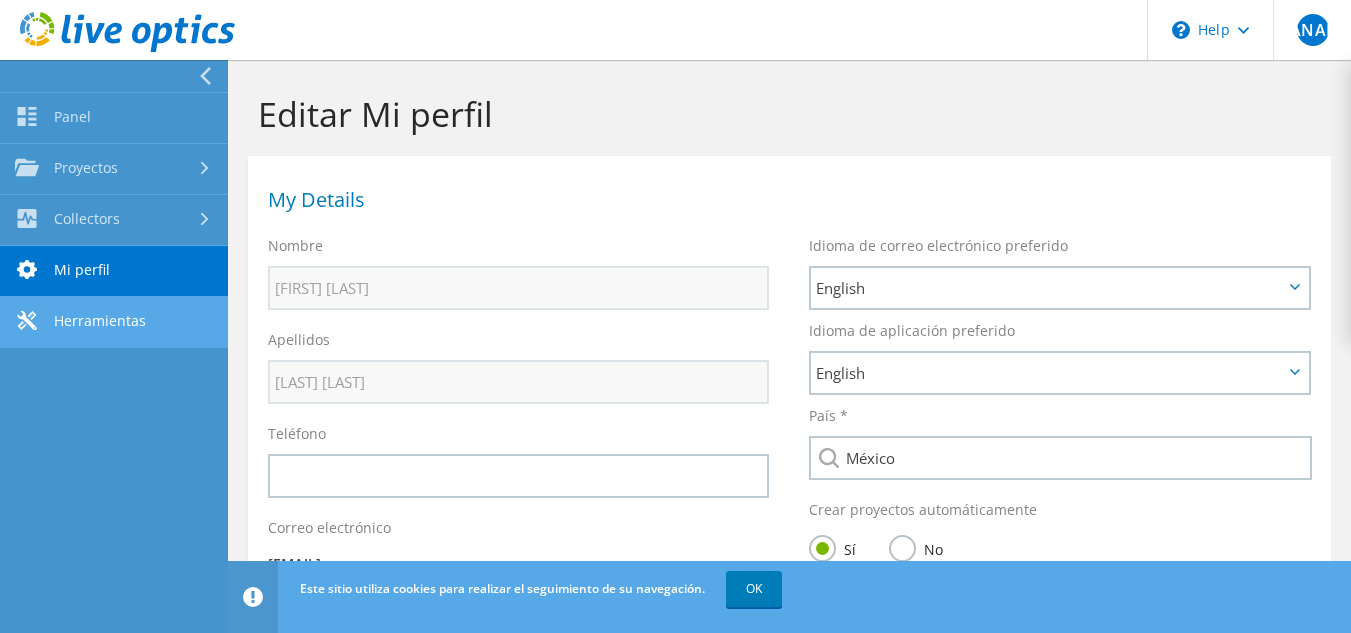 click on "Herramientas" at bounding box center [114, 322] 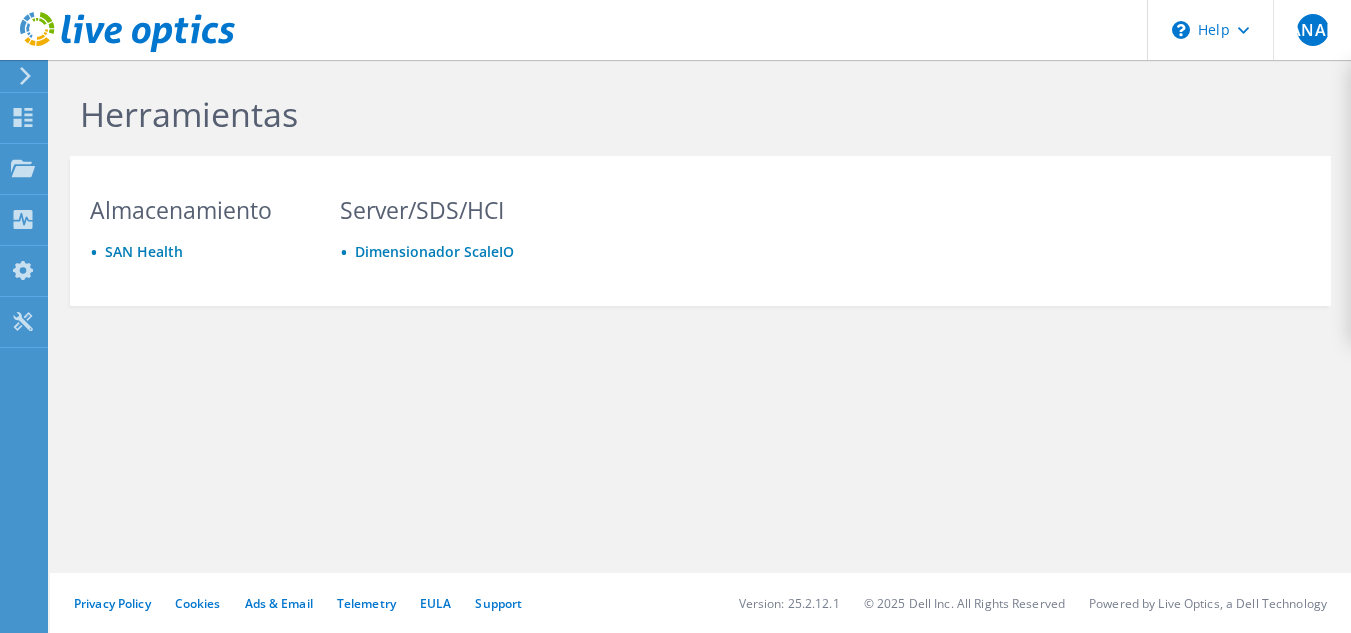 scroll, scrollTop: 0, scrollLeft: 0, axis: both 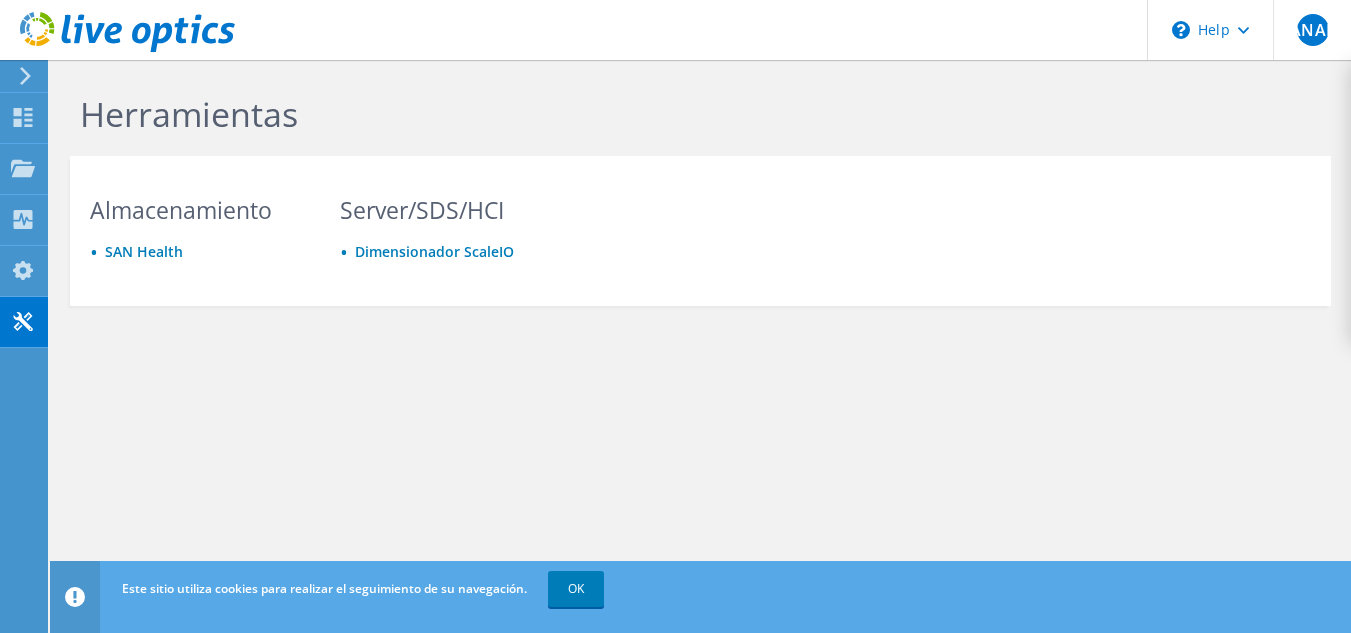 click 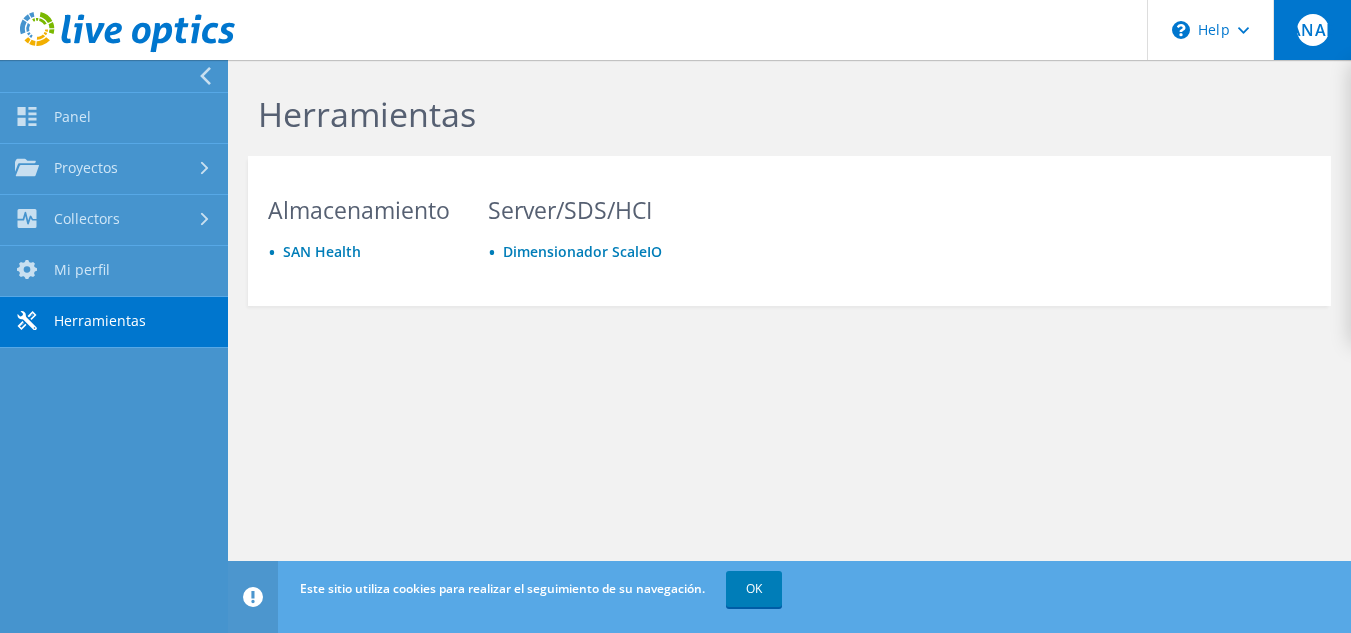 click on "ANAE" at bounding box center (1313, 30) 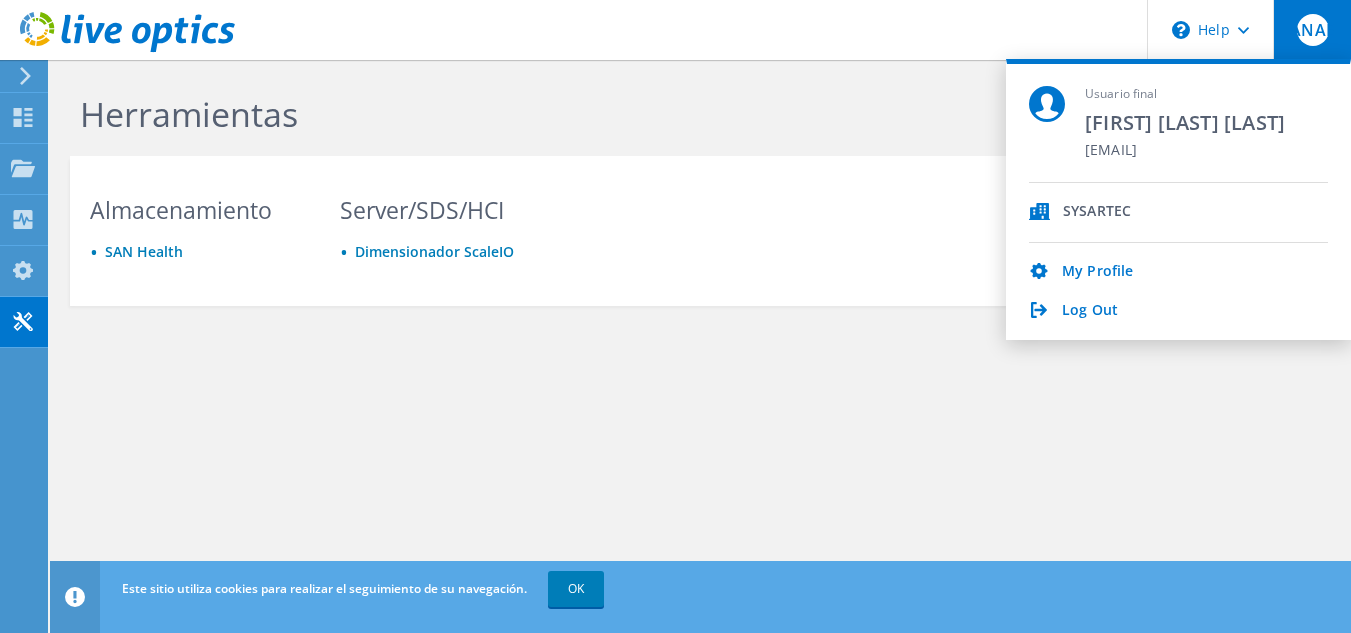 click on "SYSARTEC" at bounding box center [1097, 212] 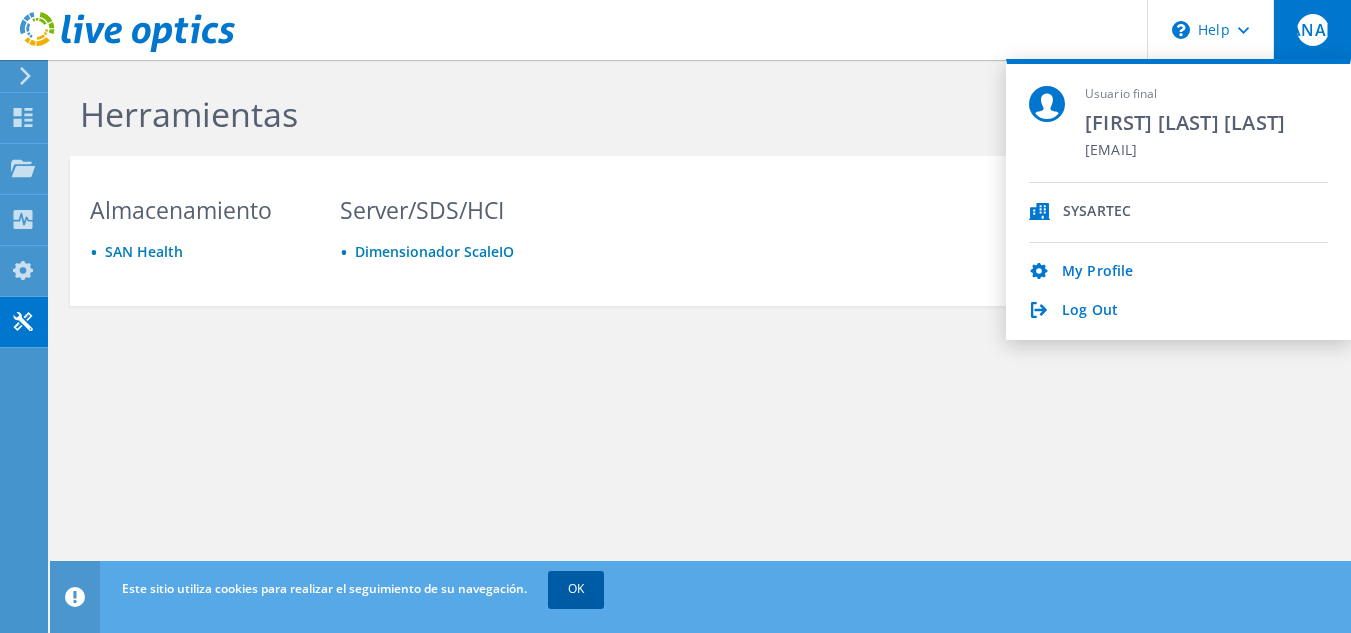 click on "OK" at bounding box center (576, 589) 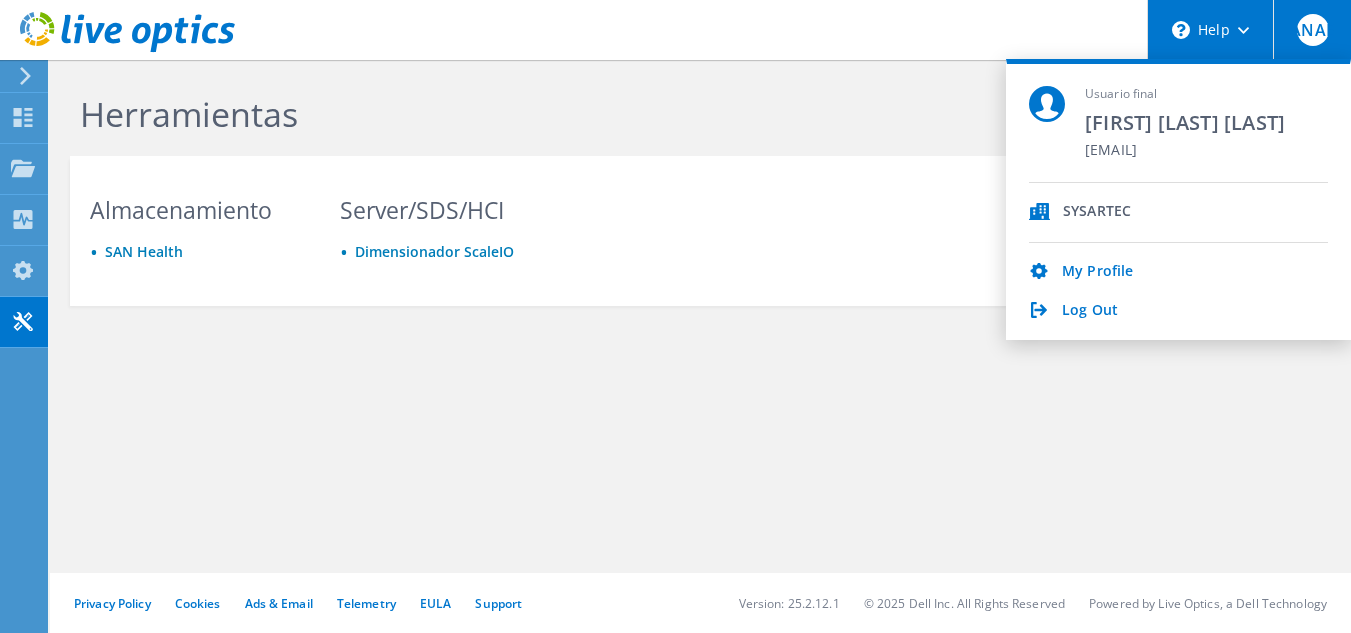 click on "\n
Help" at bounding box center [1210, 30] 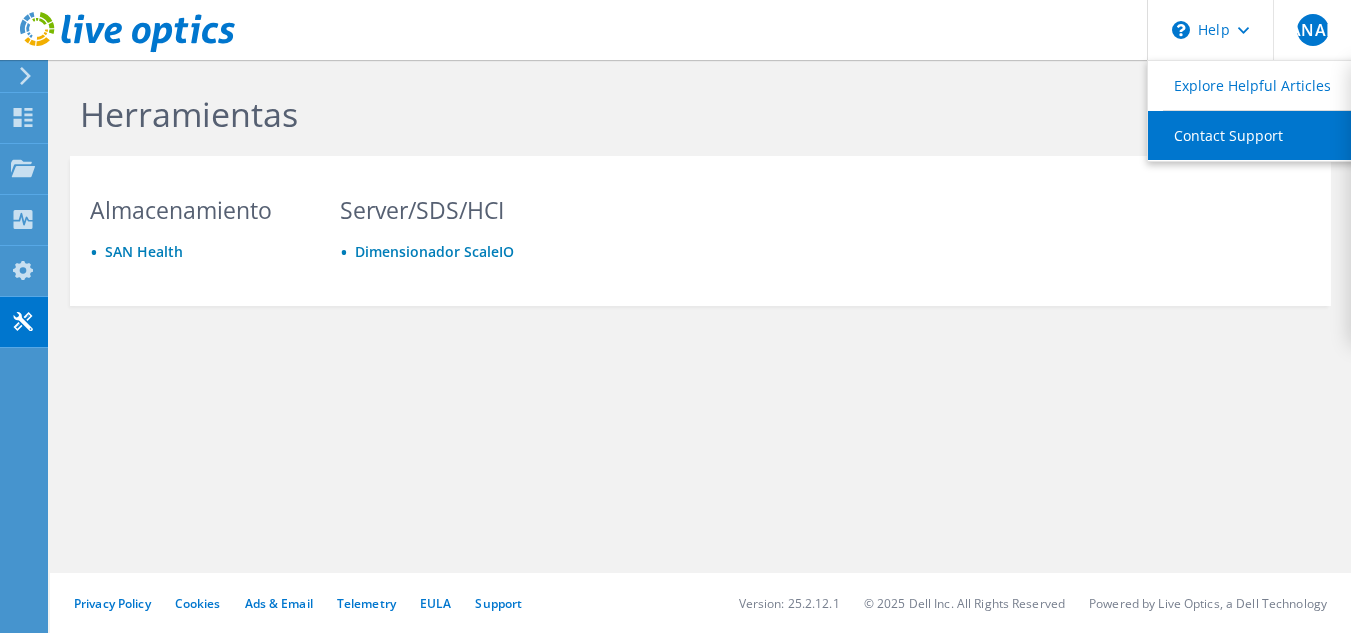 click on "Contact Support" at bounding box center (1259, 135) 